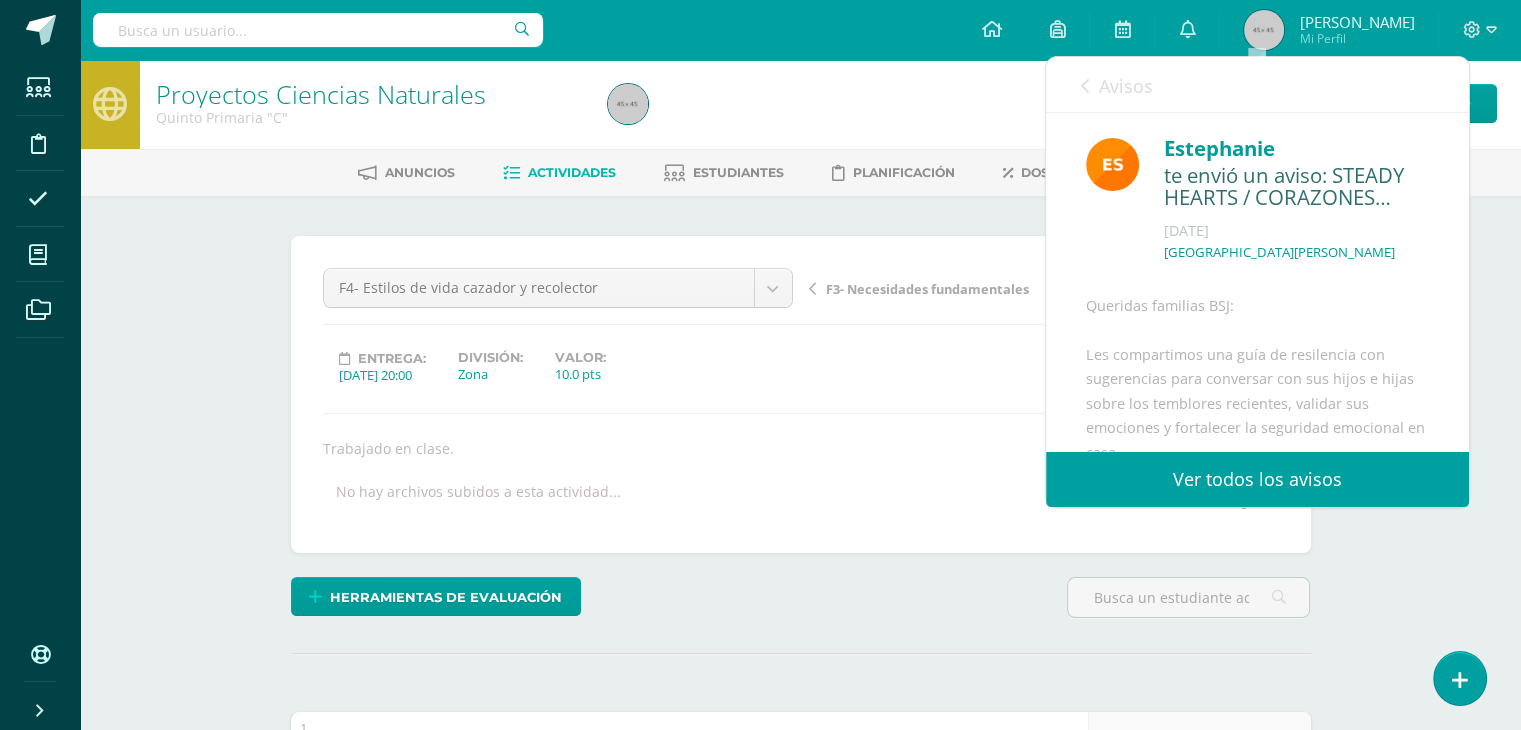 scroll, scrollTop: 2, scrollLeft: 0, axis: vertical 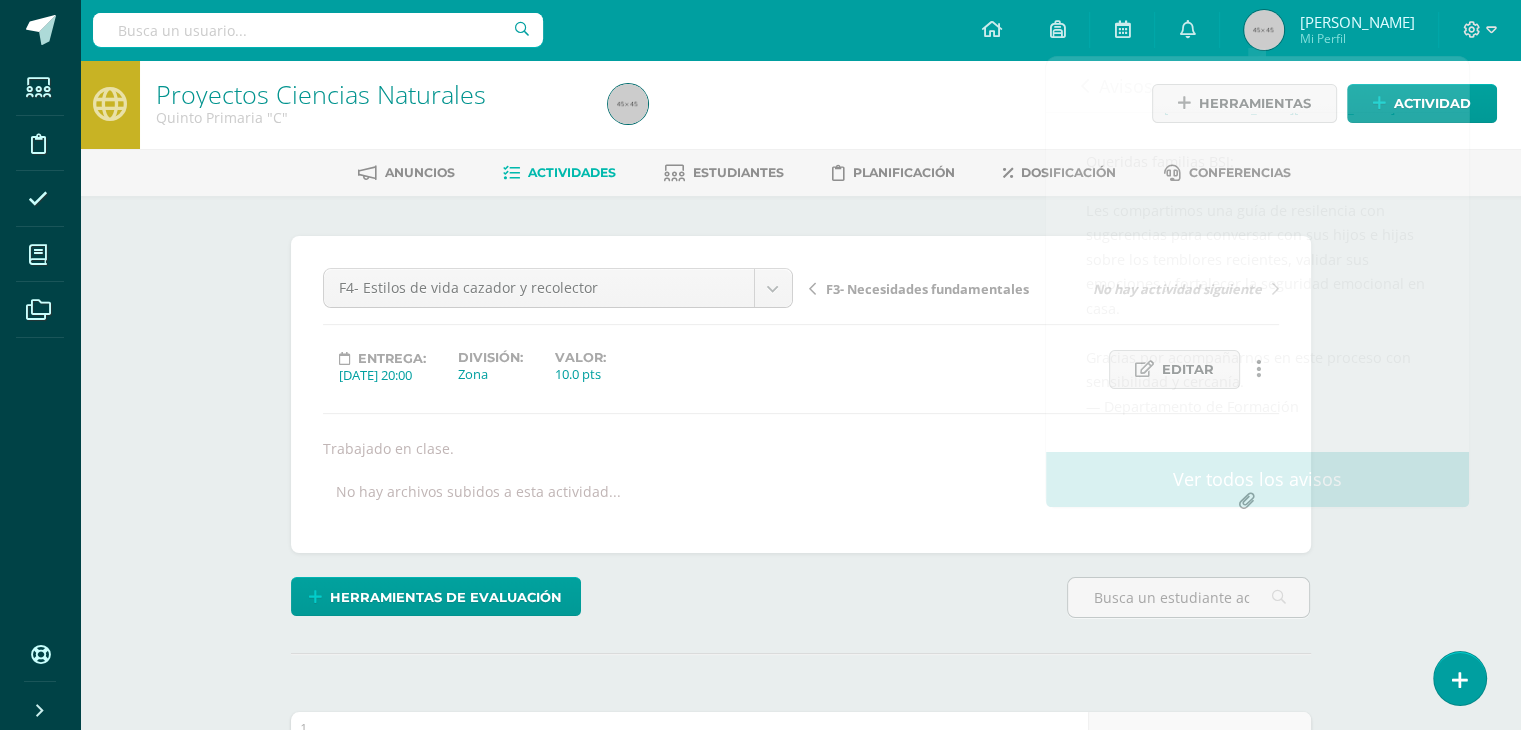 click on "No hay archivos subidos a esta actividad..." at bounding box center (801, 501) 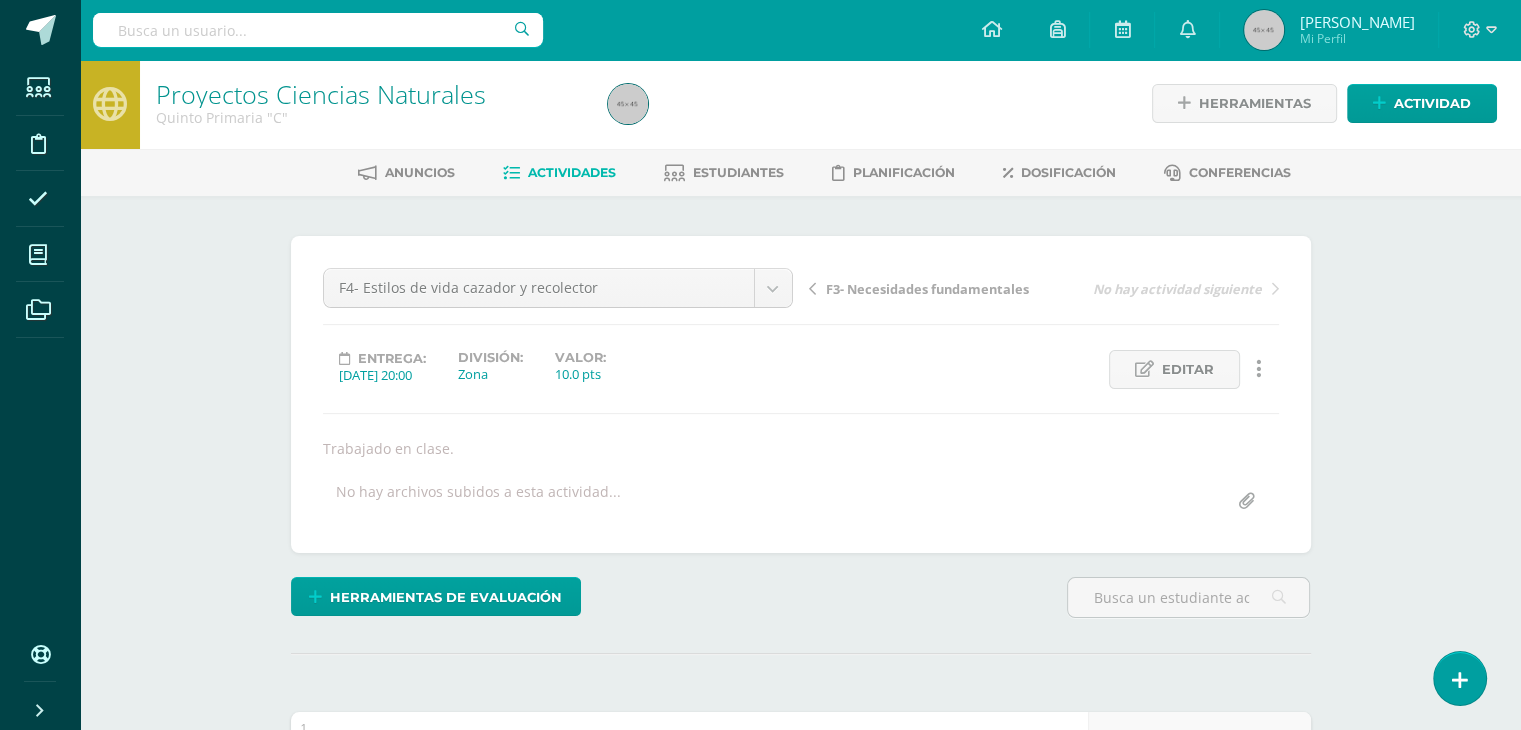 click on "Proyectos Ciencias Naturales
Quinto Primaria "C"
Herramientas
Detalle de asistencias
Actividad
Anuncios
Actividades
Estudiantes
Planificación
Dosificación
Conferencias
¿Estás seguro que quieres  eliminar  esta actividad?
Esto borrará la actividad y cualquier nota que hayas registrado
permanentemente. Esta acción no se puede revertir. Cancelar Eliminar
Administración de escalas de valoración
escala de valoración
Aún no has creado una escala de valoración.
Cancelar Agregar nueva escala de valoración: Cancelar" at bounding box center [800, 1710] 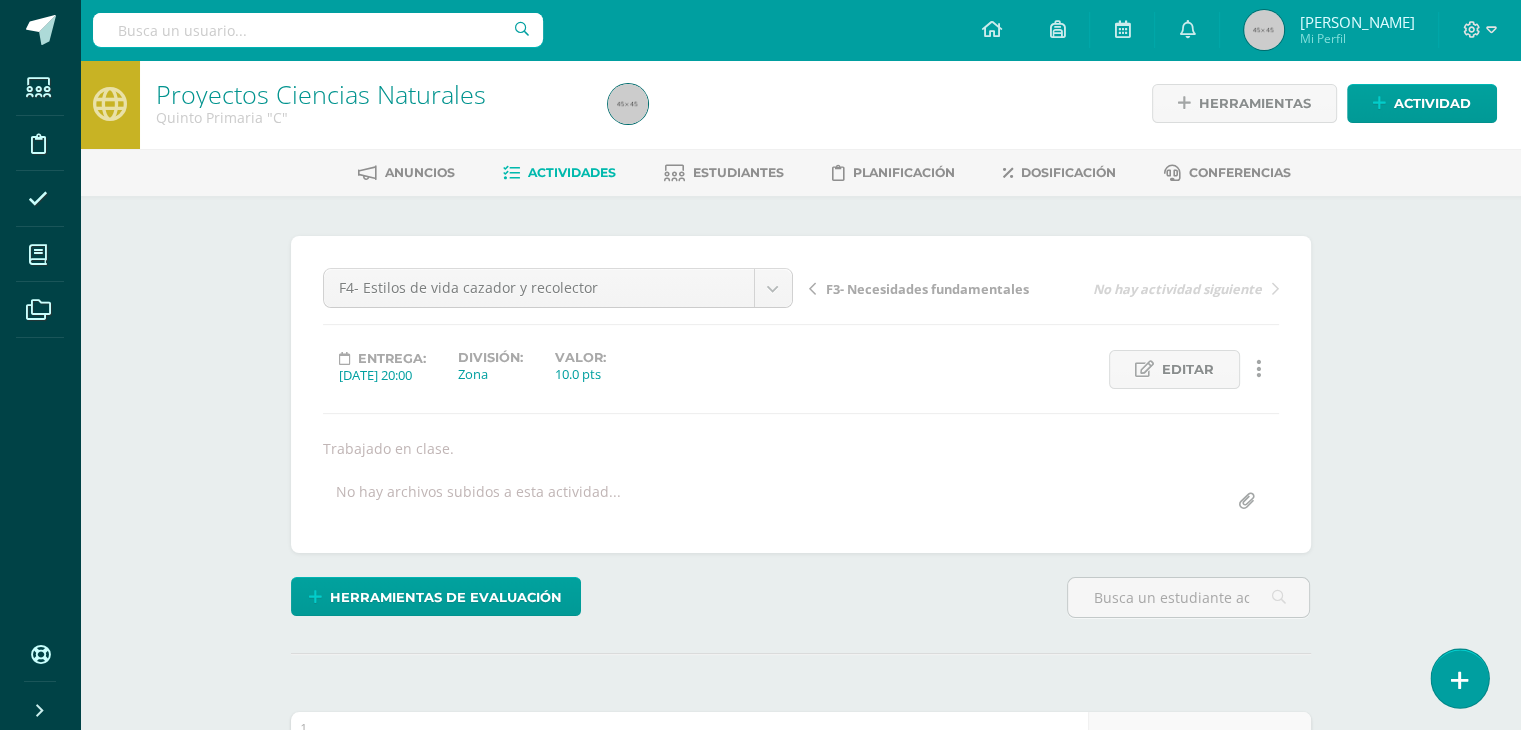 click at bounding box center [1459, 678] 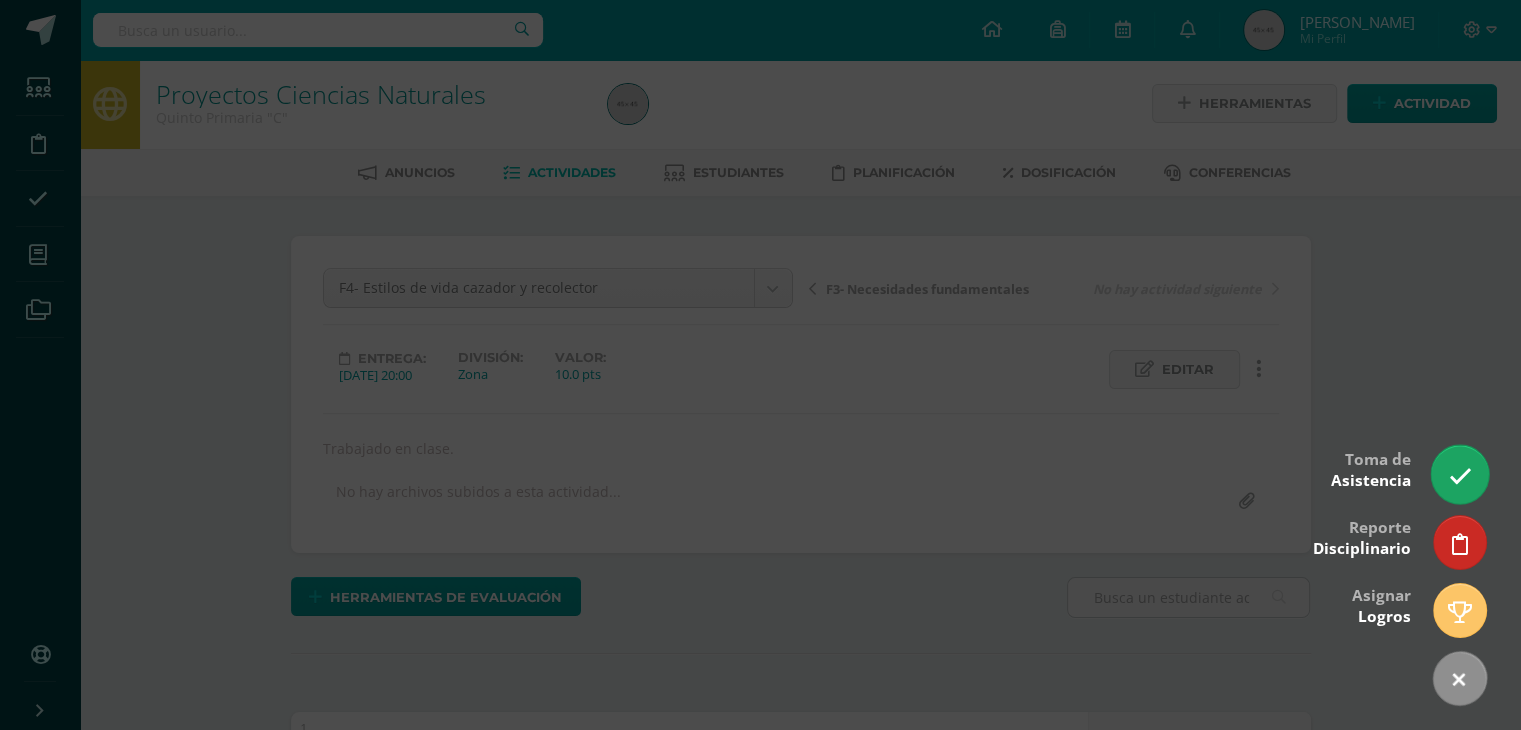 click at bounding box center (1459, 474) 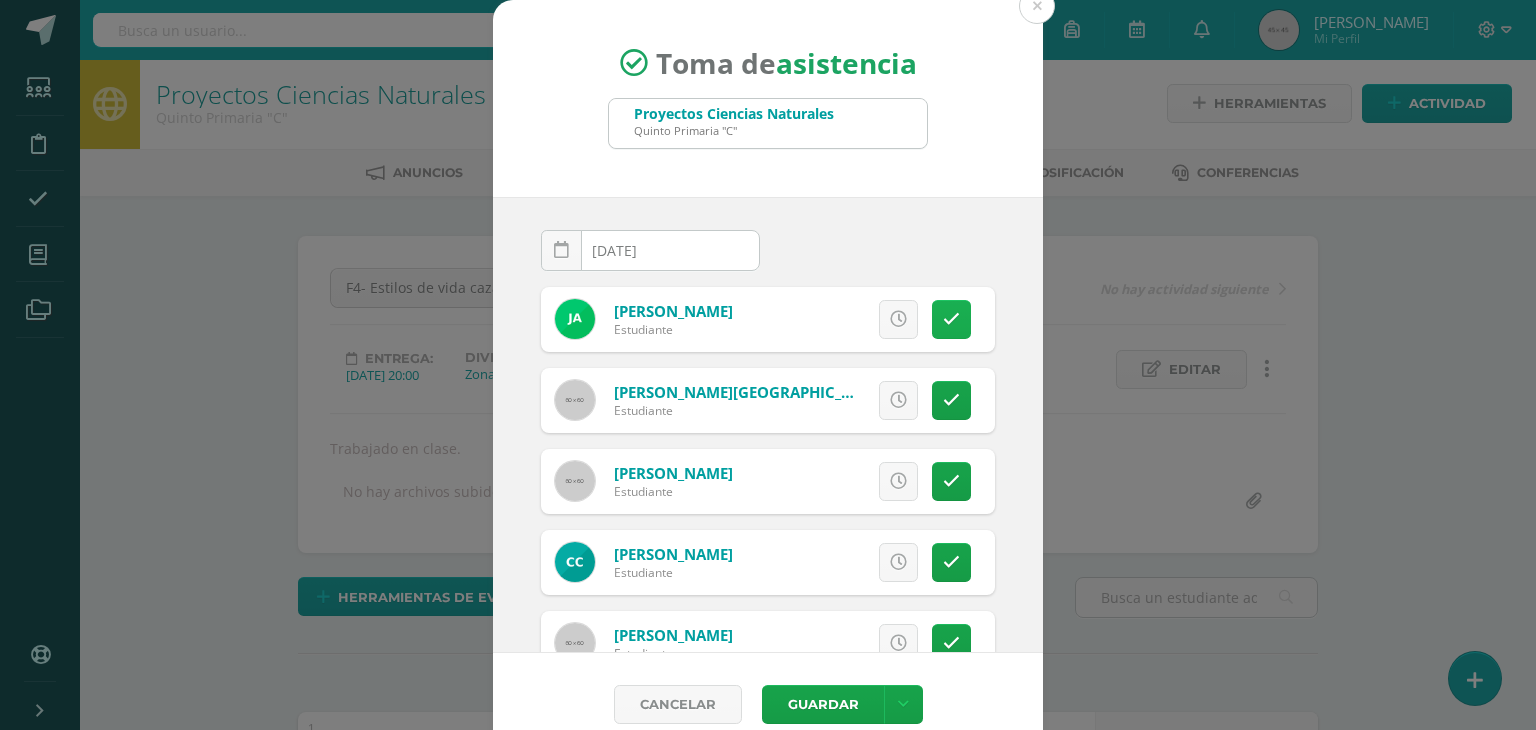 click at bounding box center (951, 319) 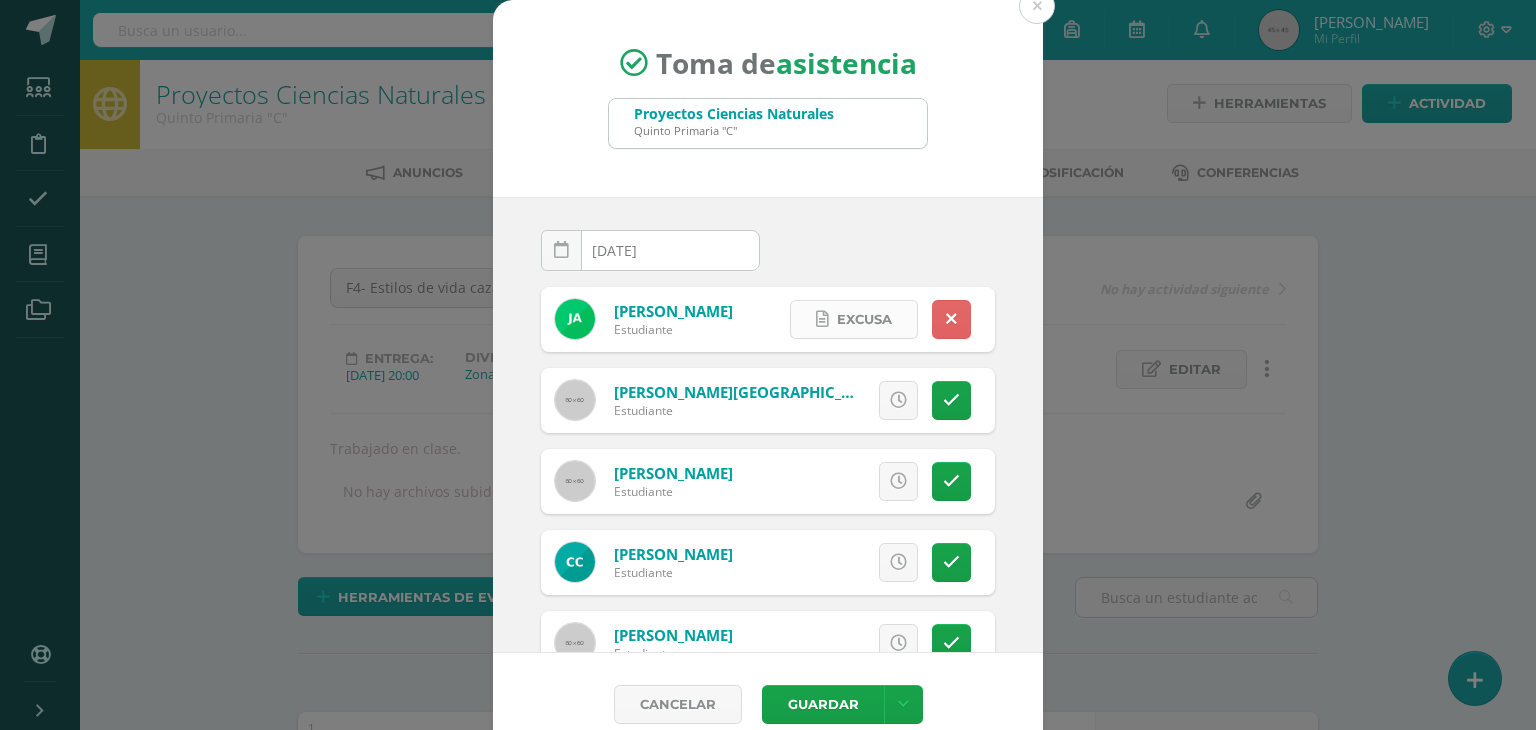 click on "Excusa" at bounding box center [864, 319] 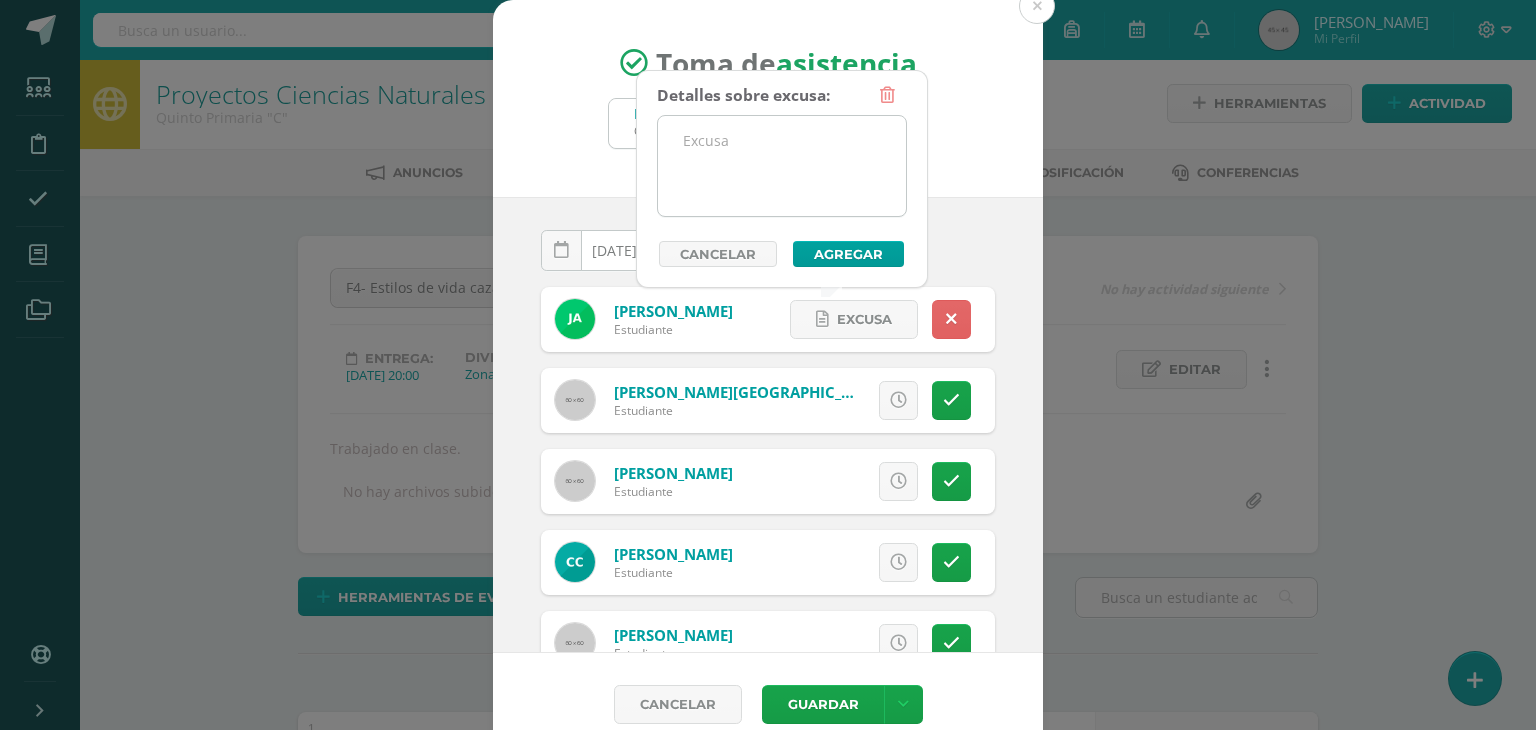 click at bounding box center [782, 166] 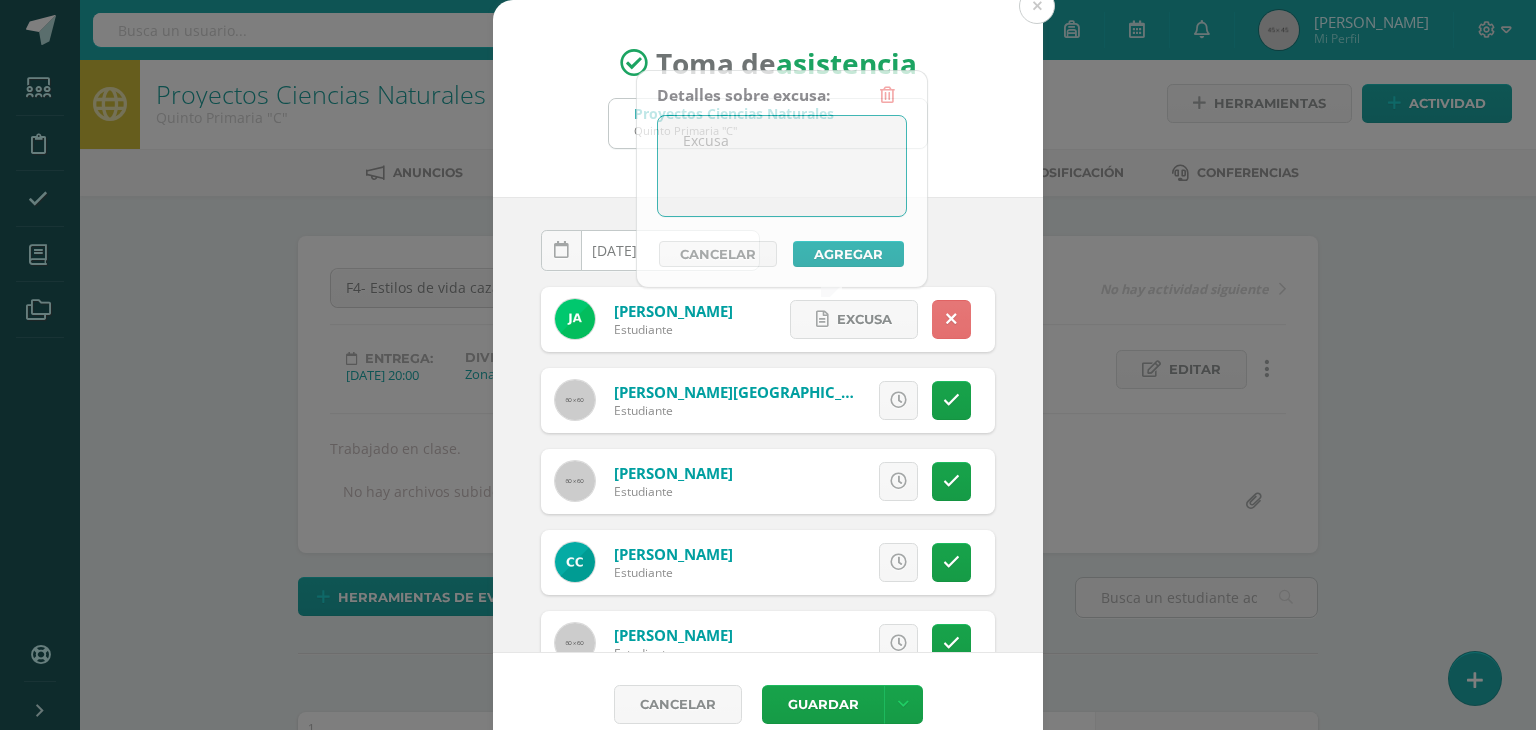 click at bounding box center [951, 319] 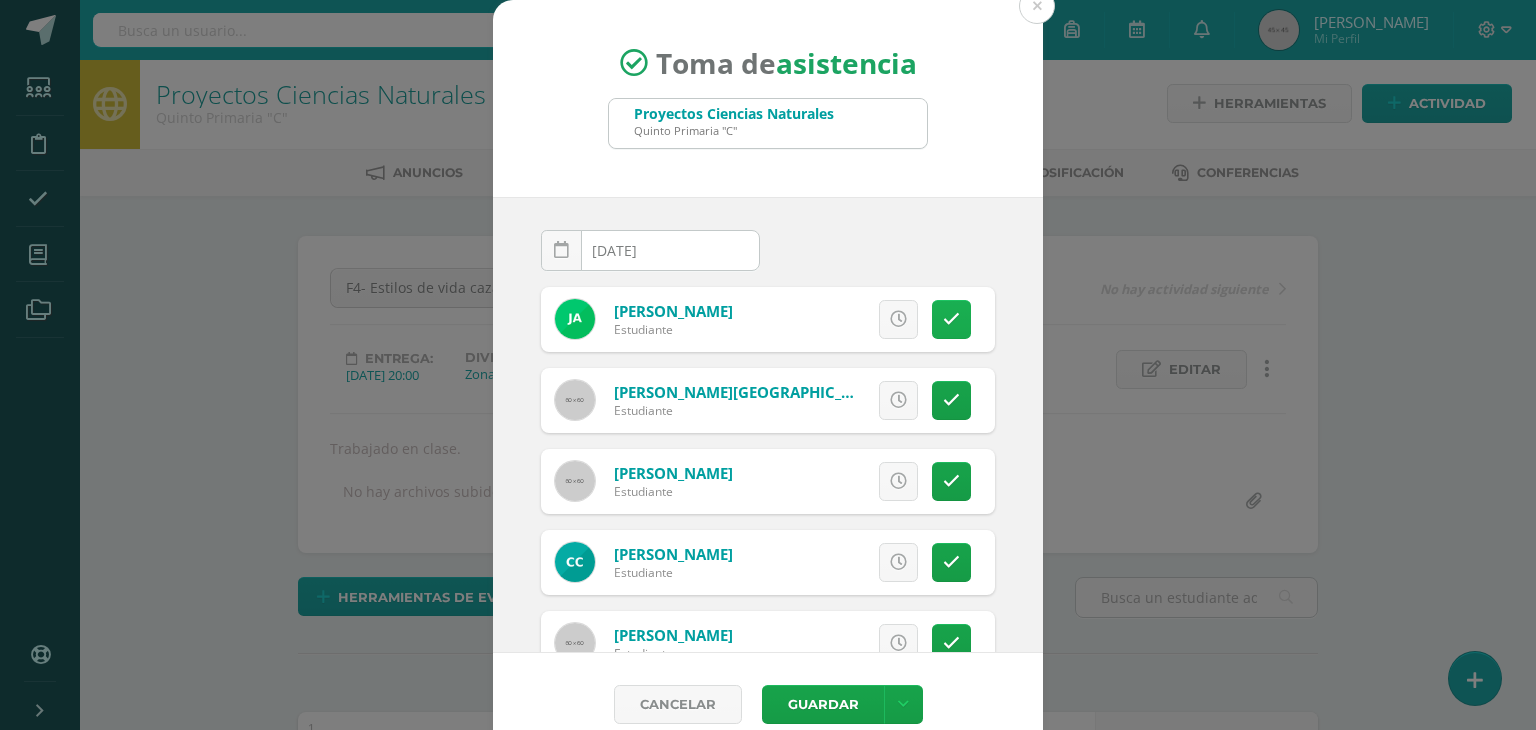 click at bounding box center [951, 319] 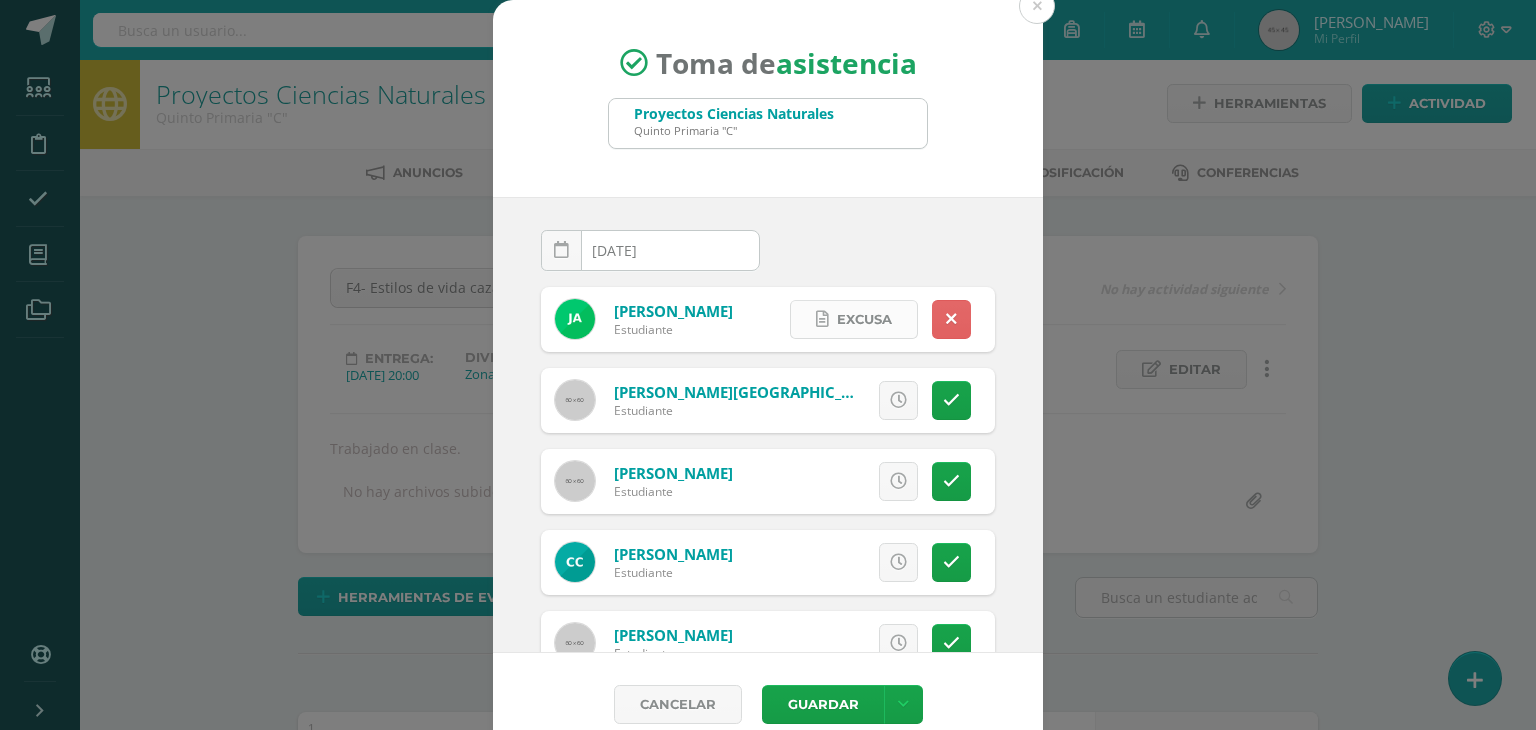 click on "Excusa" at bounding box center (864, 319) 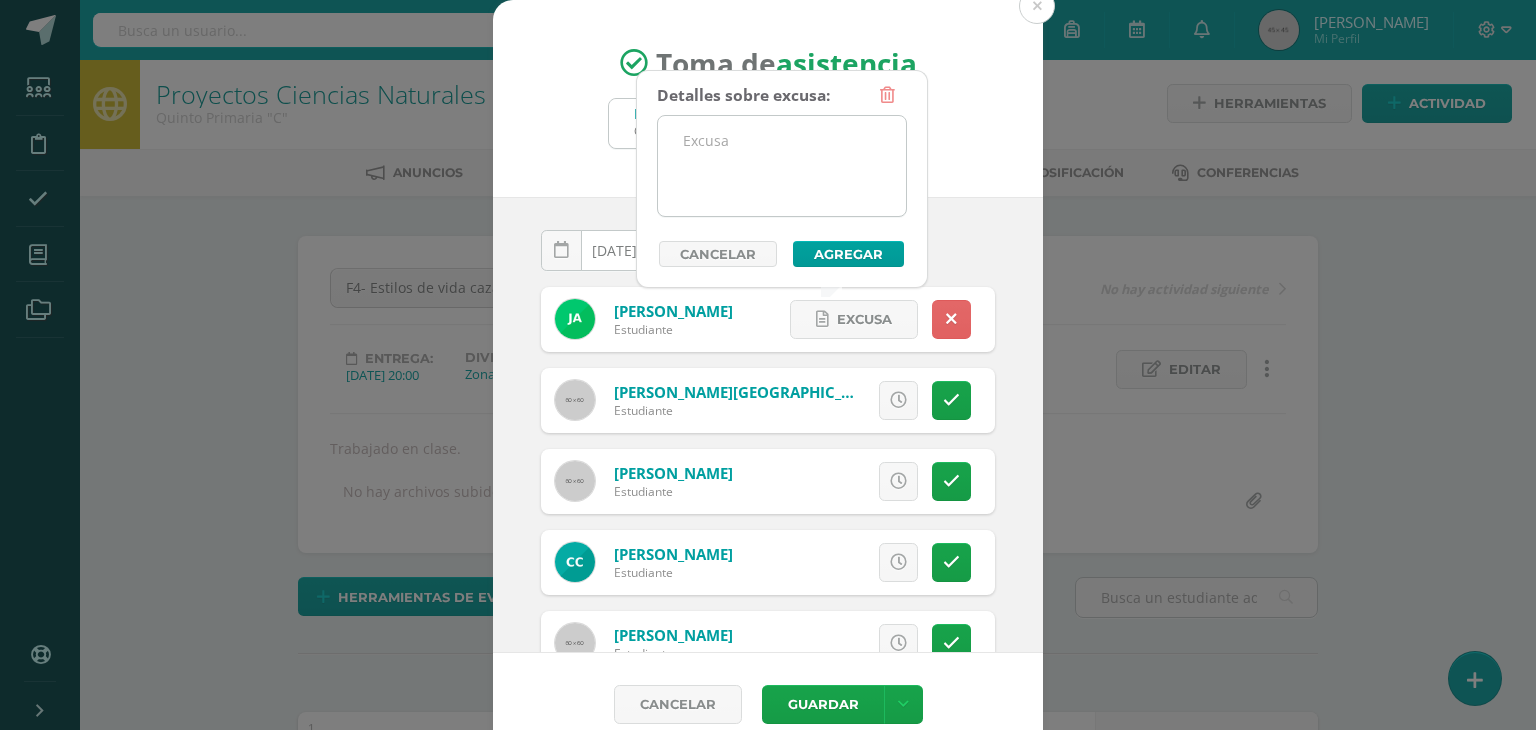 click at bounding box center [782, 166] 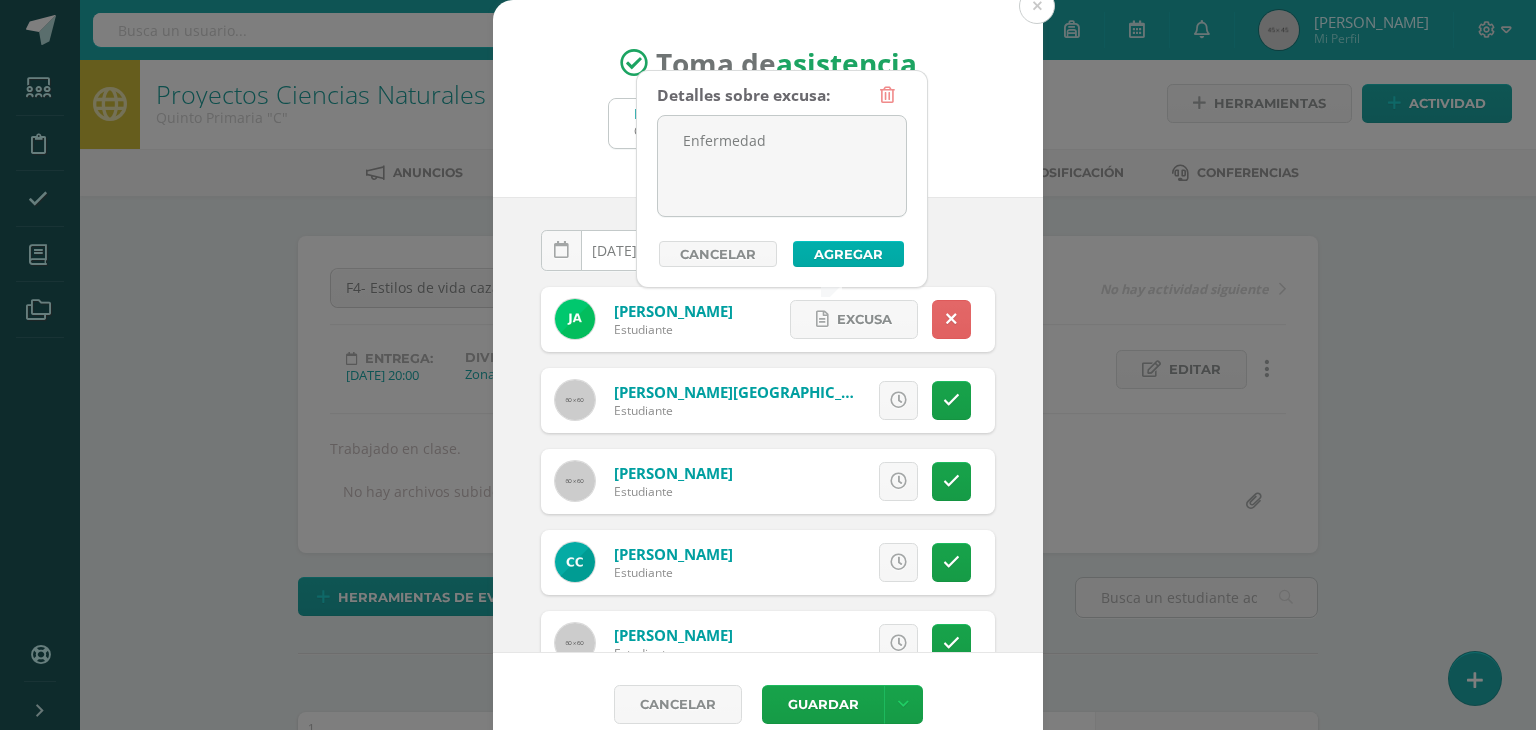 type on "Enfermedad" 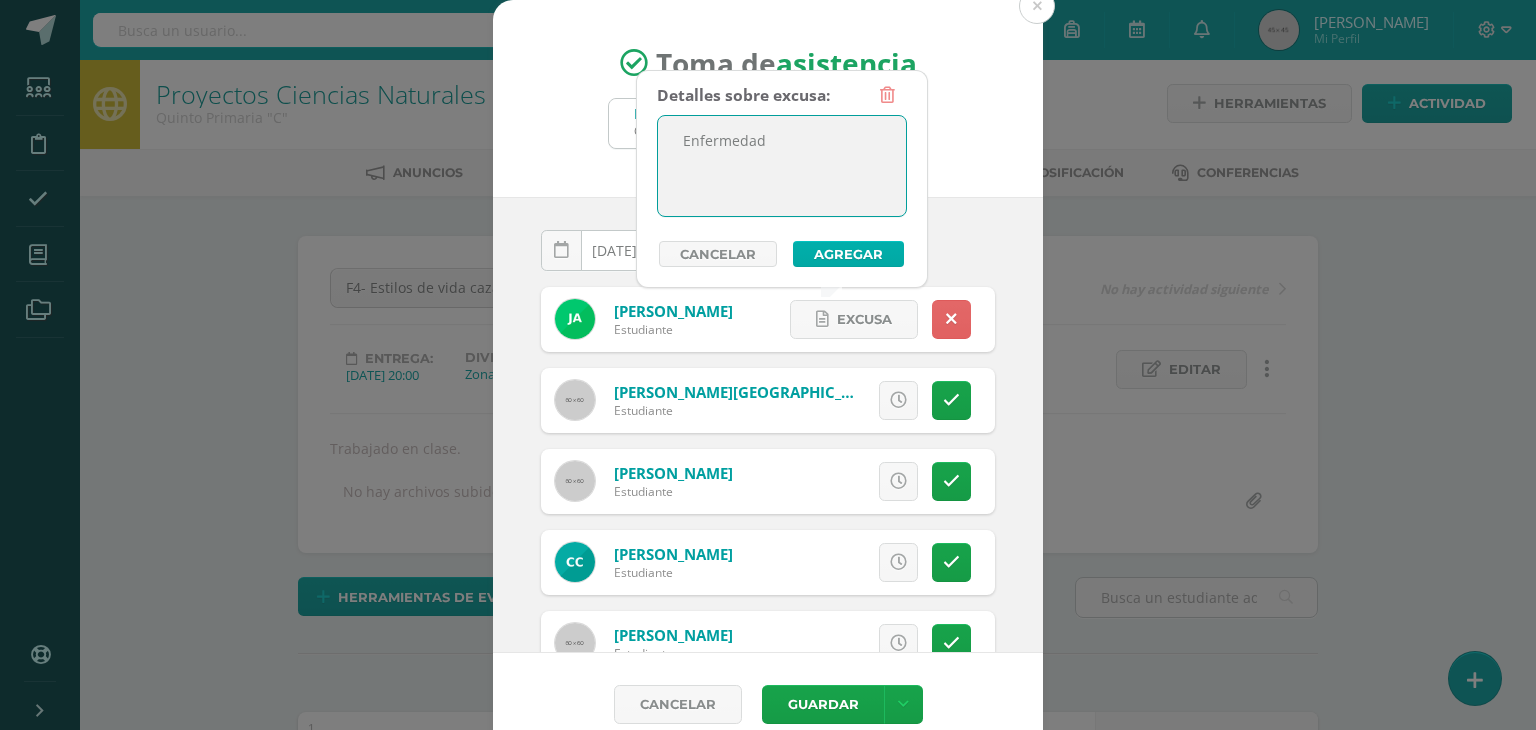 click on "Agregar" at bounding box center (848, 254) 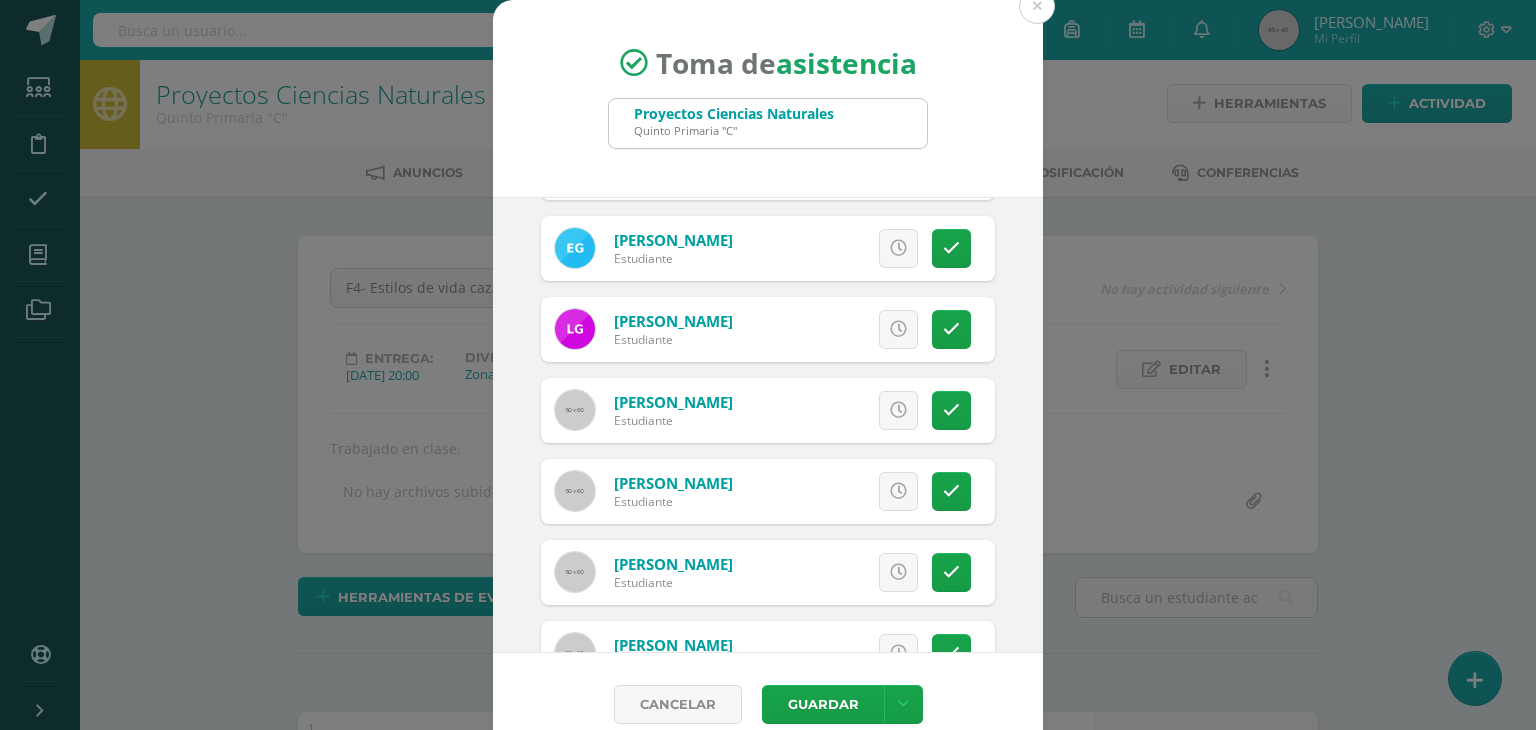 scroll, scrollTop: 740, scrollLeft: 0, axis: vertical 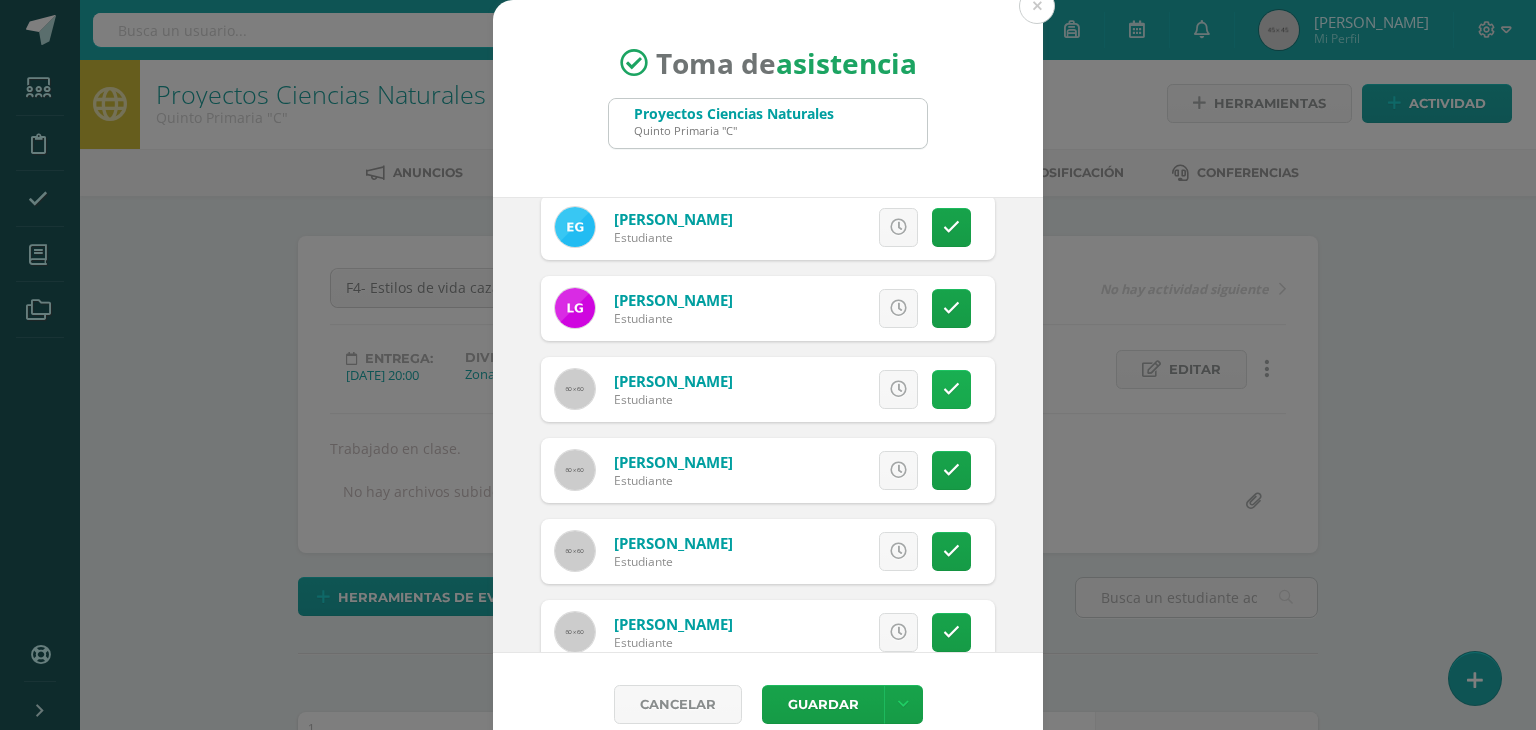click at bounding box center [951, 389] 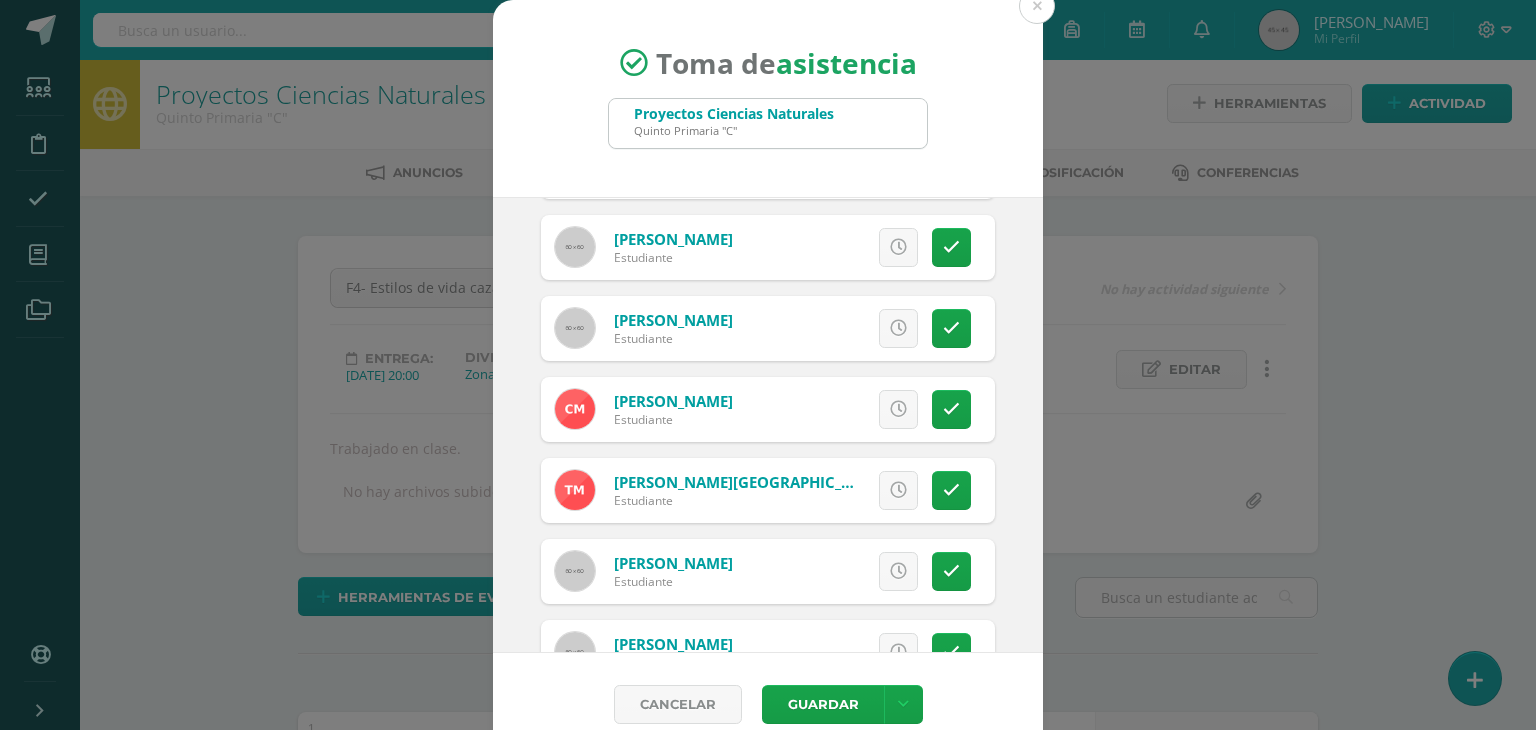 scroll, scrollTop: 1055, scrollLeft: 0, axis: vertical 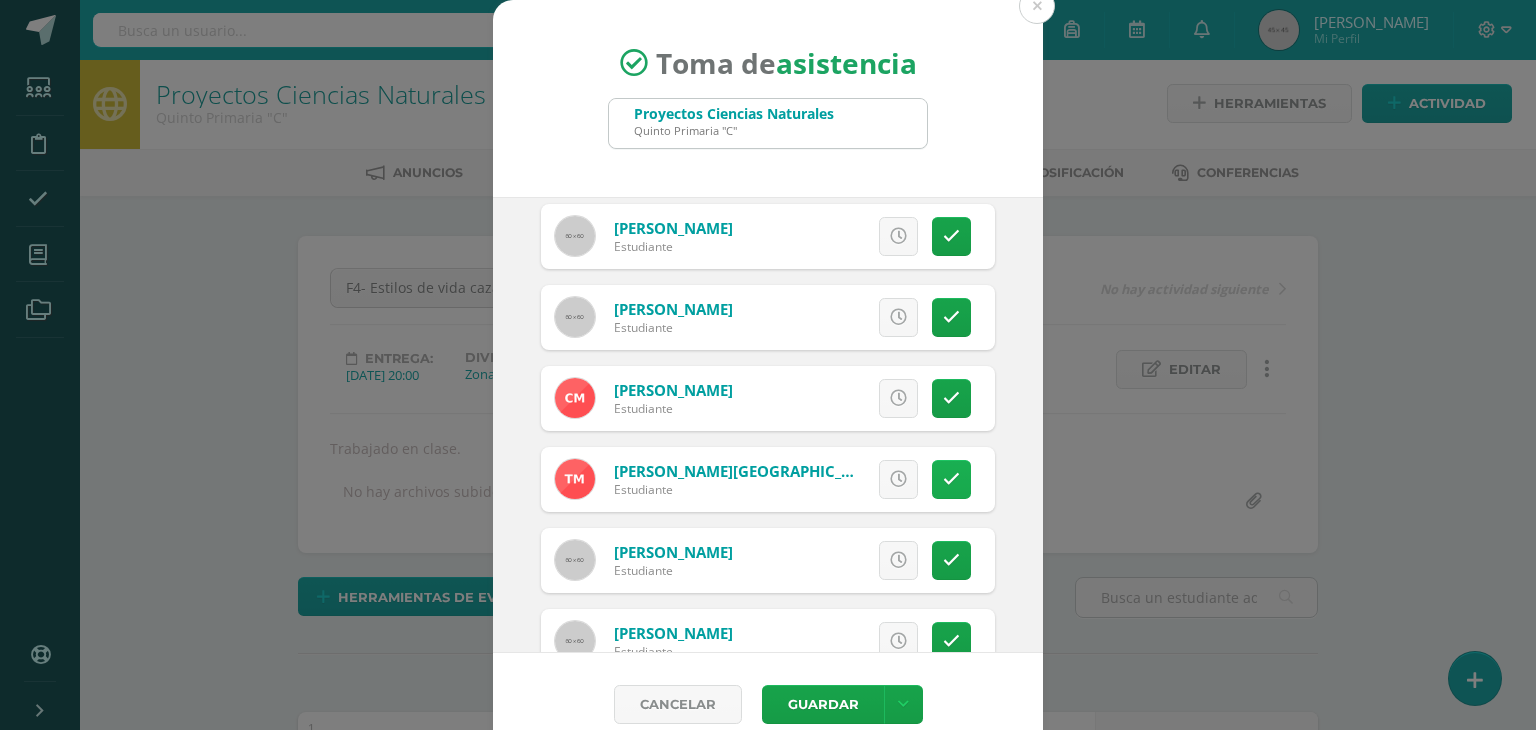 click at bounding box center [951, 479] 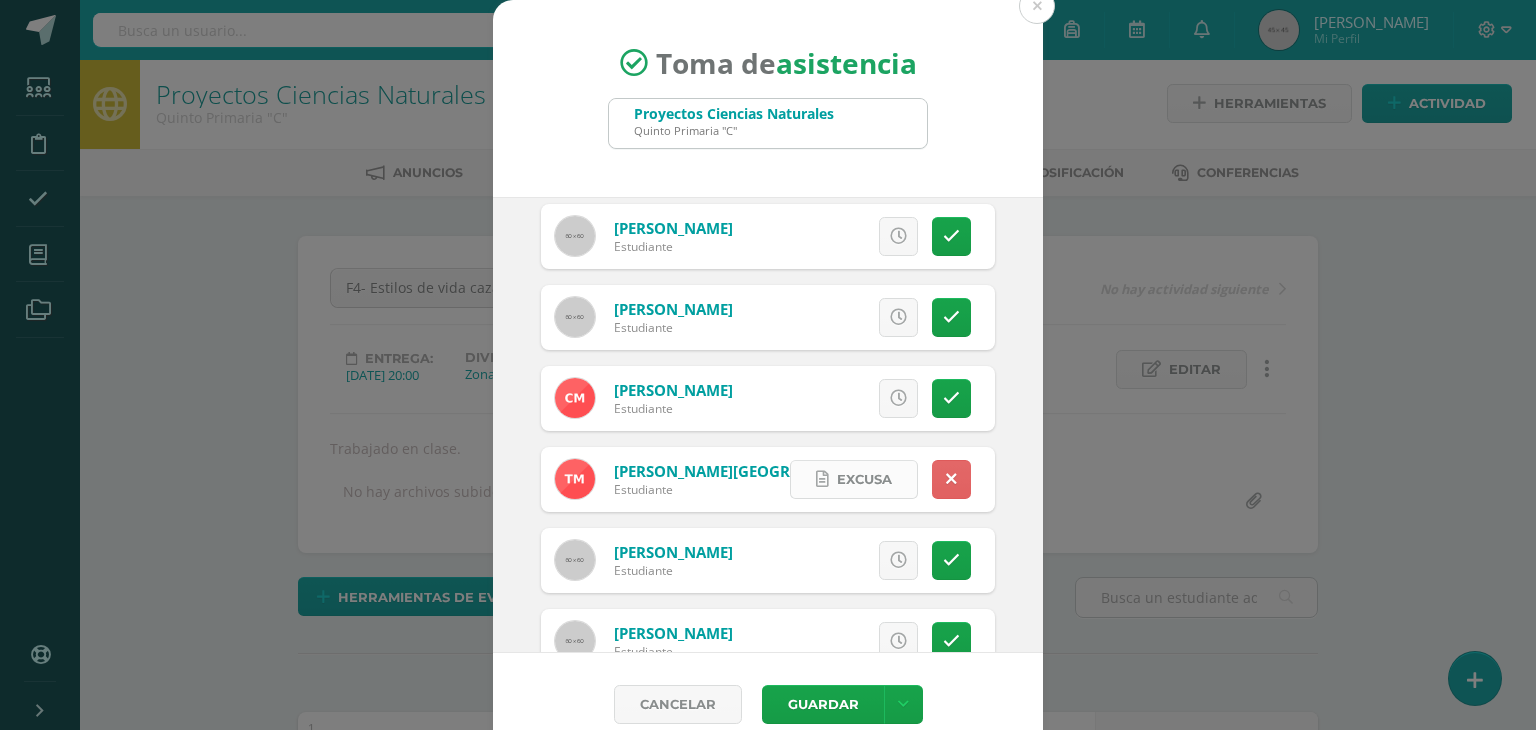 click on "Excusa" at bounding box center (864, 479) 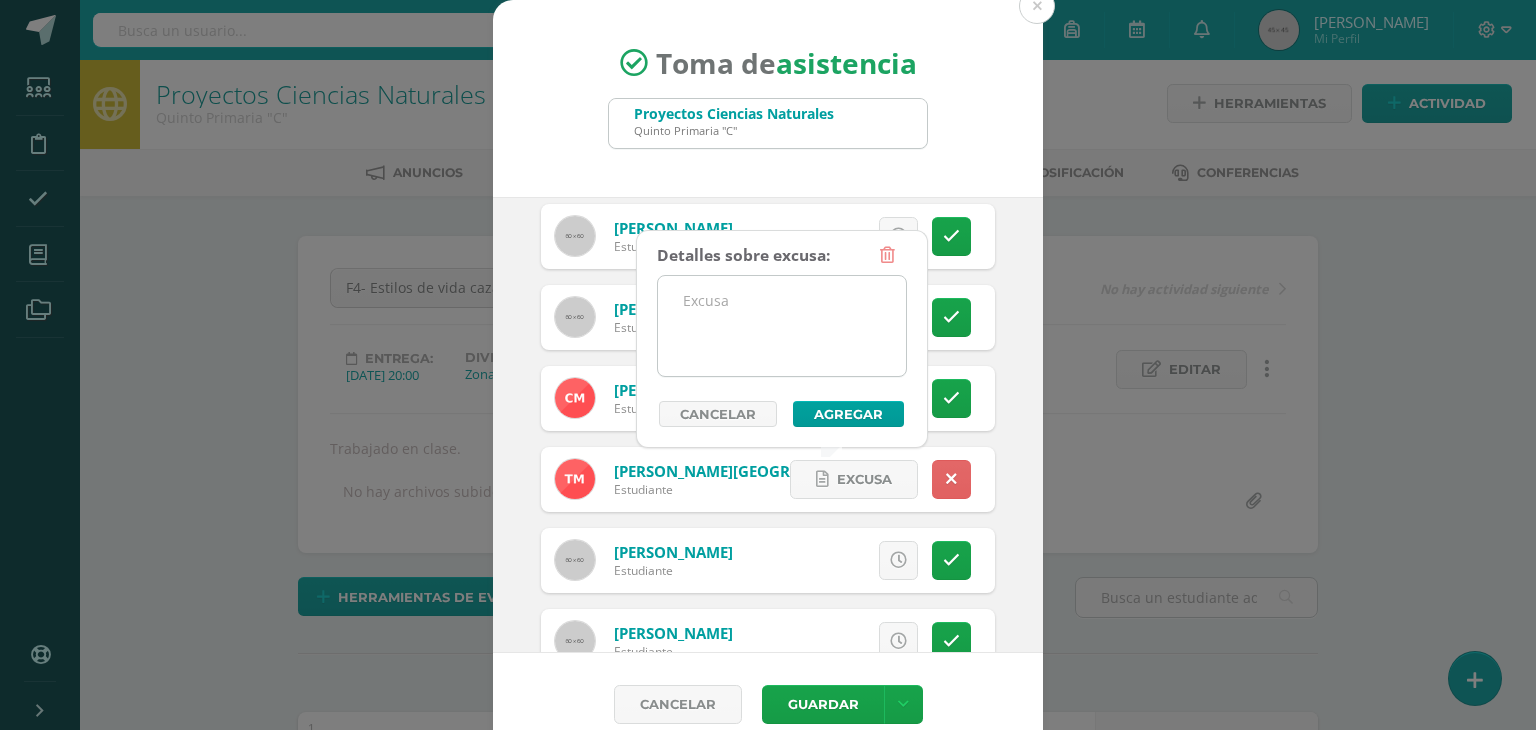 click at bounding box center (782, 326) 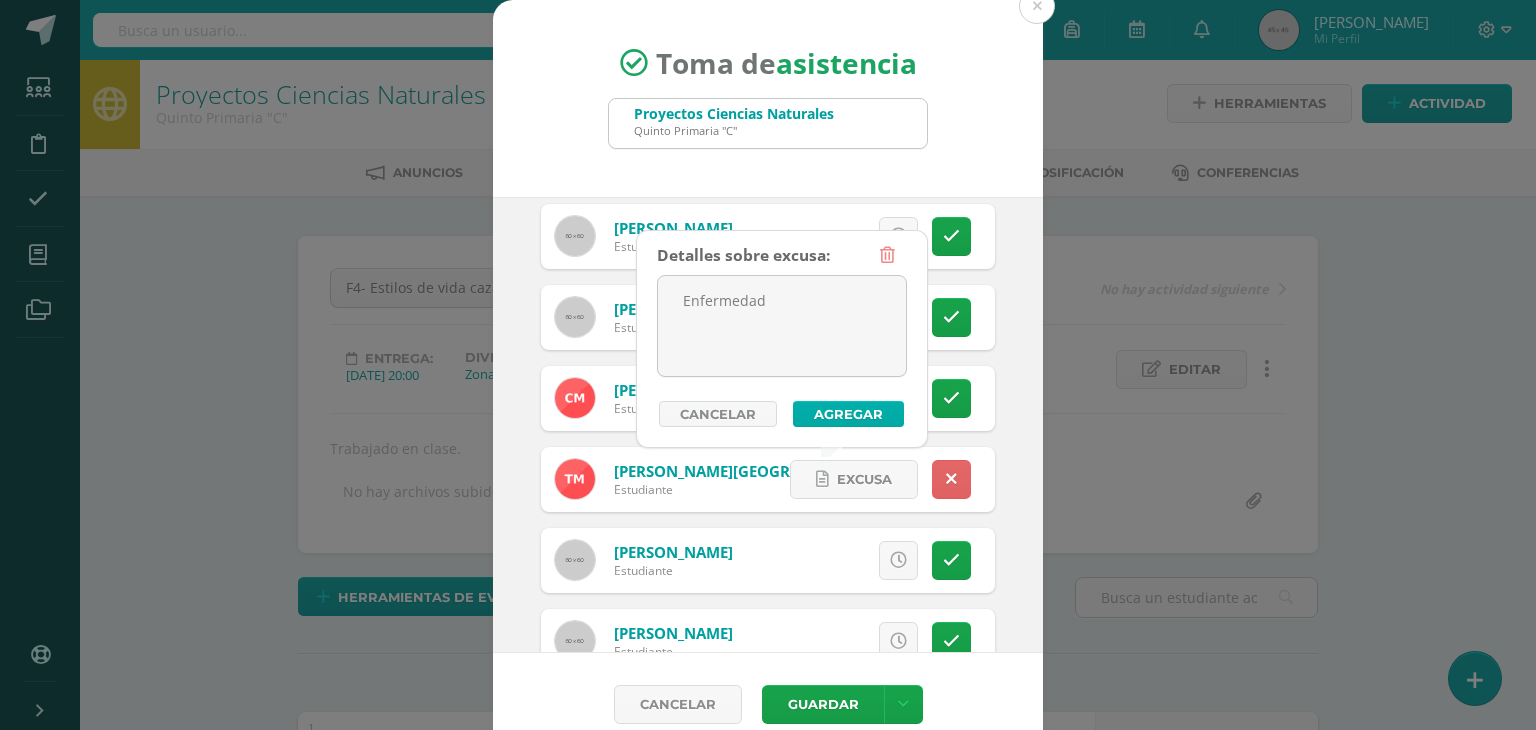 type on "Enfermedad" 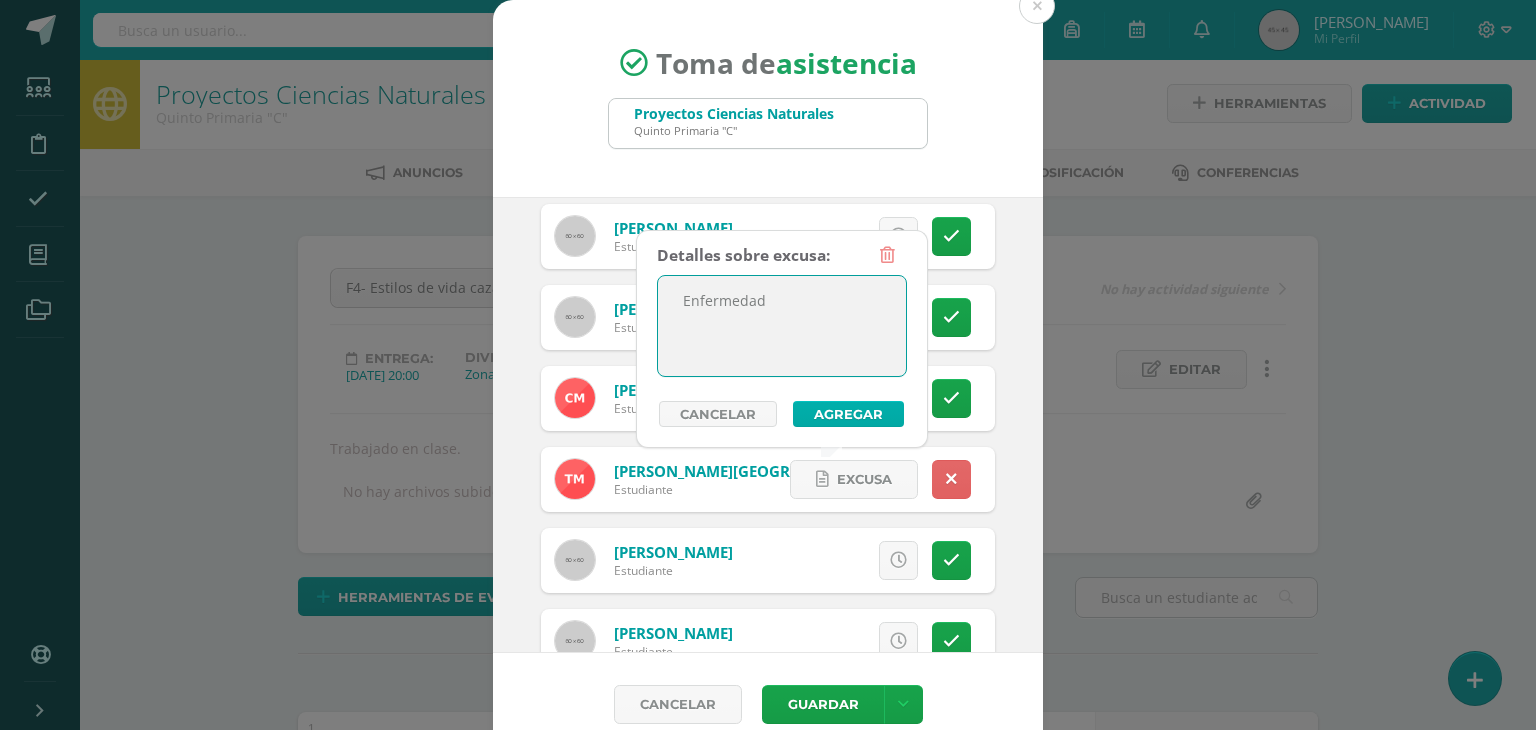click on "Agregar" at bounding box center (848, 414) 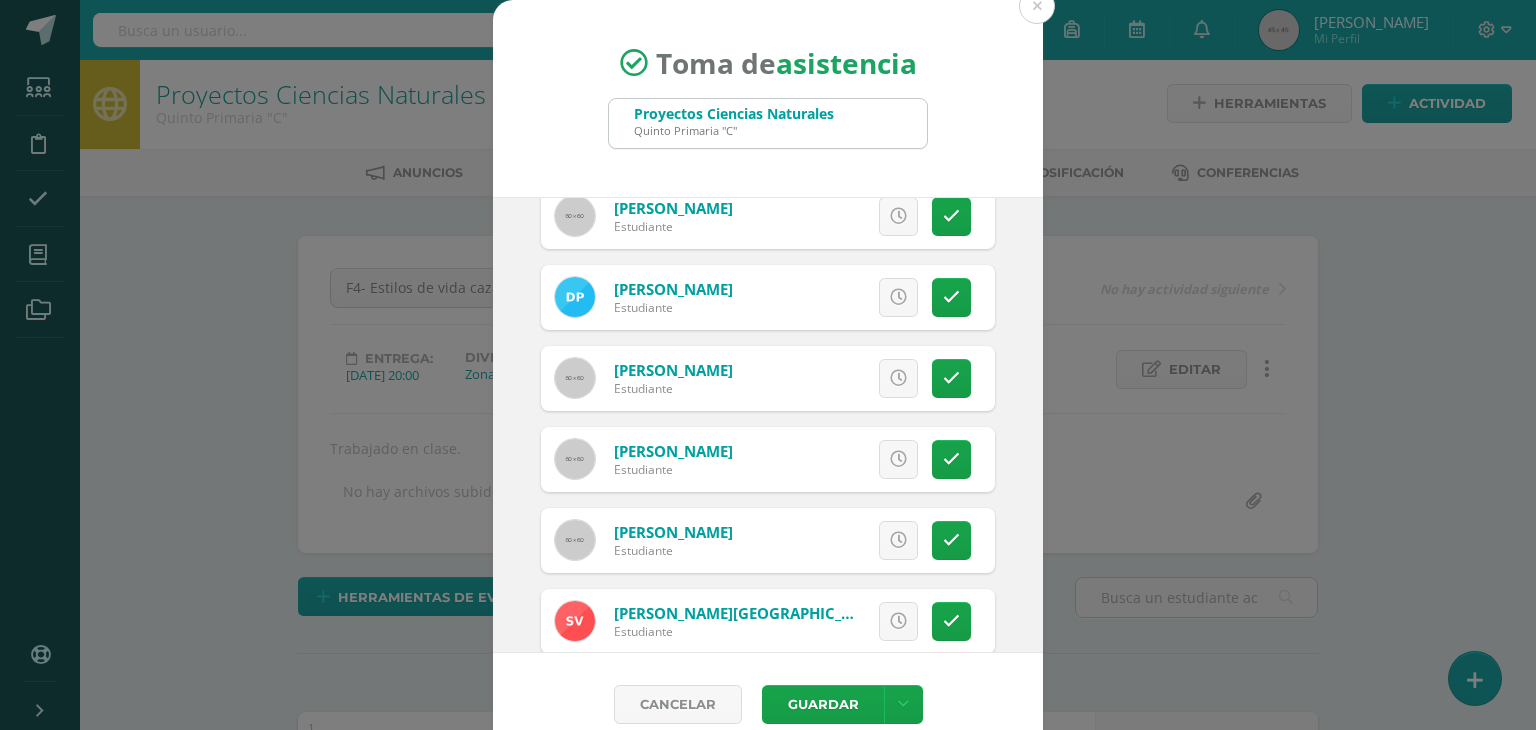 scroll, scrollTop: 1513, scrollLeft: 0, axis: vertical 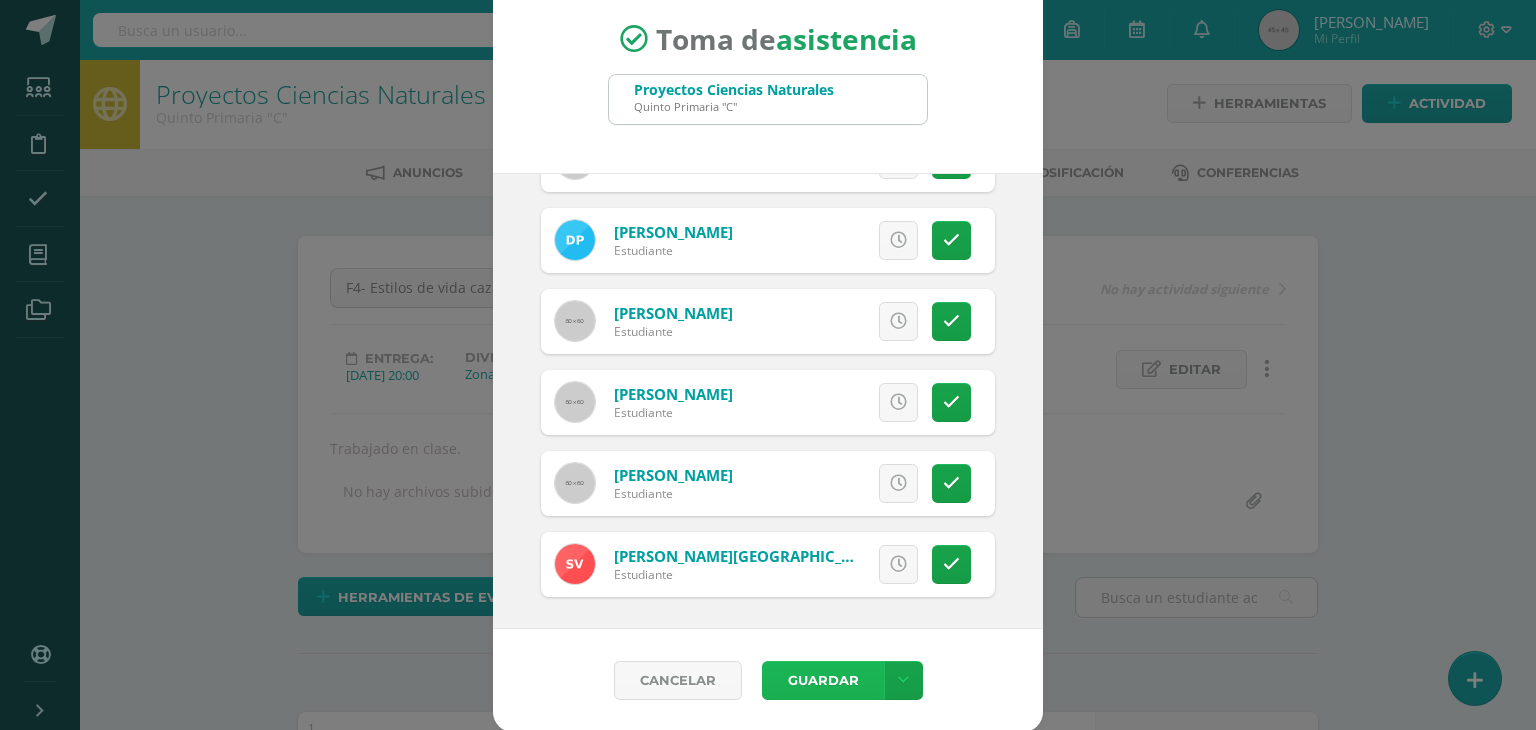 click on "Guardar" at bounding box center [823, 680] 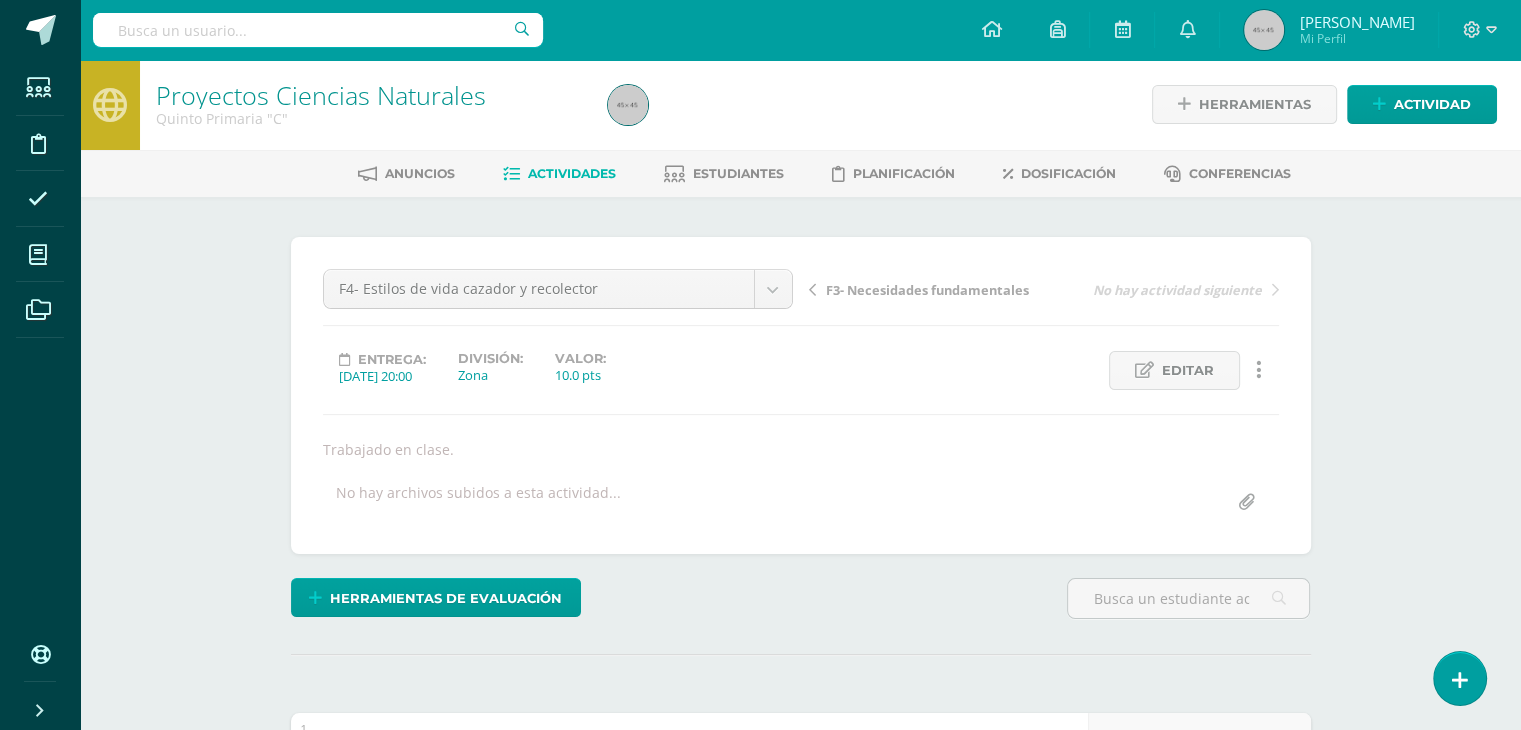 scroll, scrollTop: 2, scrollLeft: 0, axis: vertical 